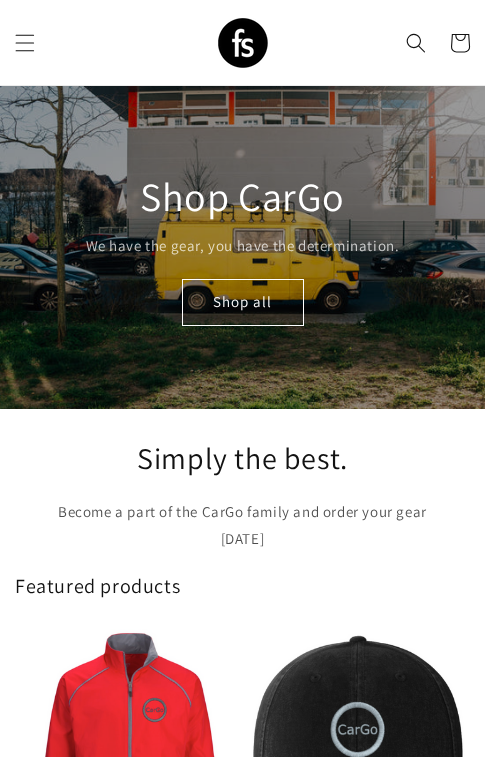 scroll, scrollTop: 0, scrollLeft: 0, axis: both 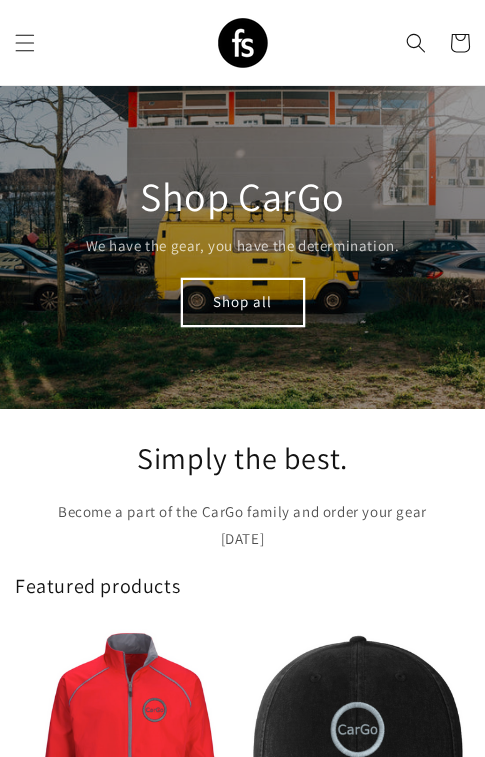 click on "Shop all" at bounding box center (243, 302) 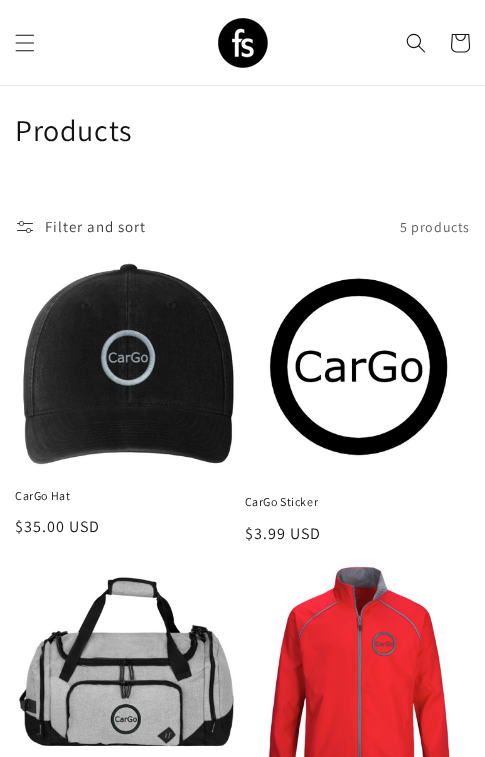 scroll, scrollTop: 659, scrollLeft: 0, axis: vertical 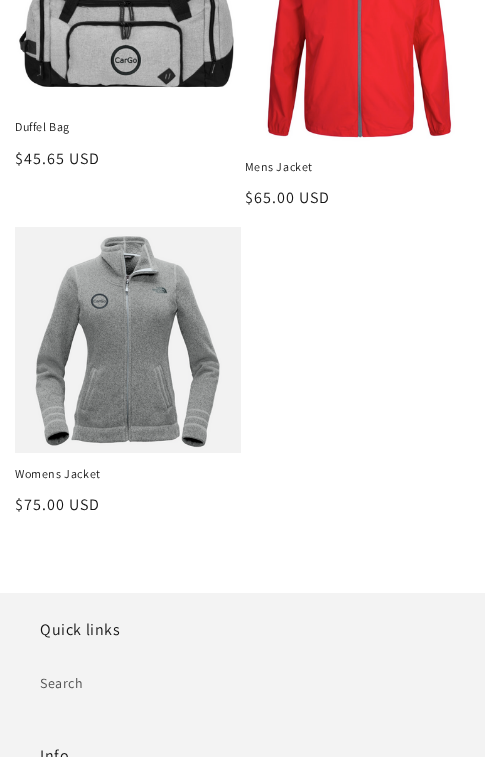 click on "Womens Jacket" at bounding box center (128, 474) 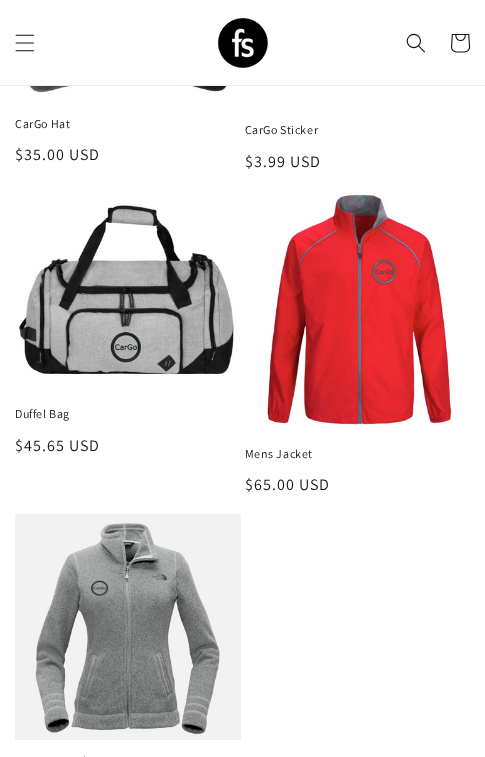 scroll, scrollTop: 344, scrollLeft: 0, axis: vertical 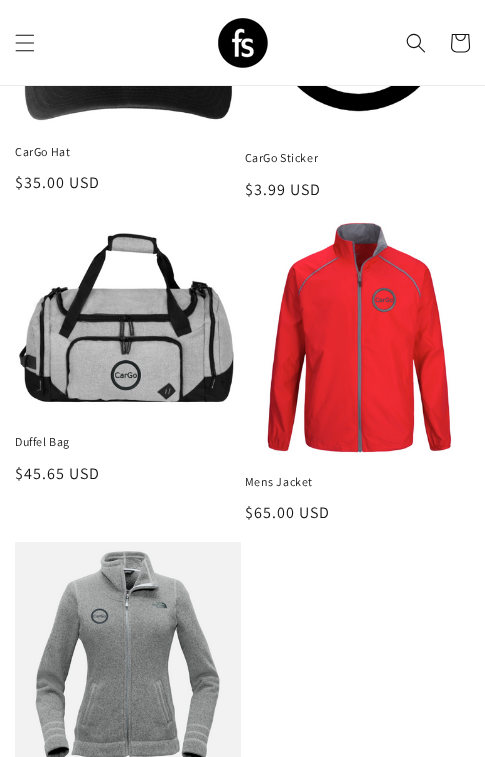 click on "Mens Jacket" at bounding box center (358, 482) 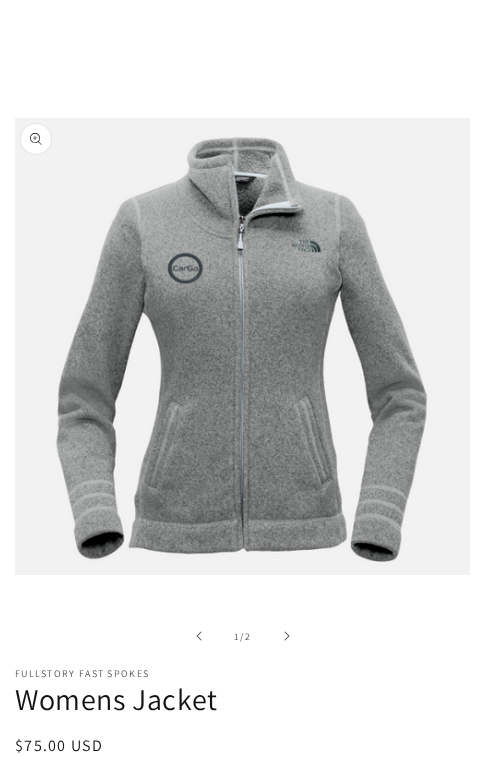 scroll, scrollTop: 247, scrollLeft: 0, axis: vertical 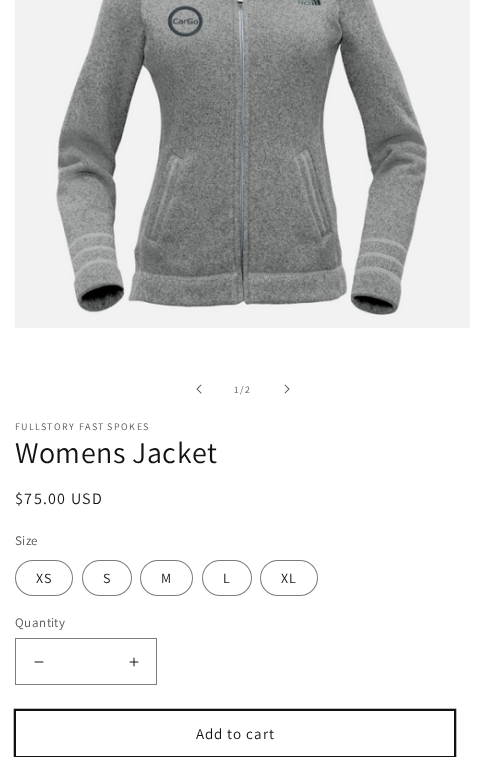 click on "Add to cart" at bounding box center (235, 733) 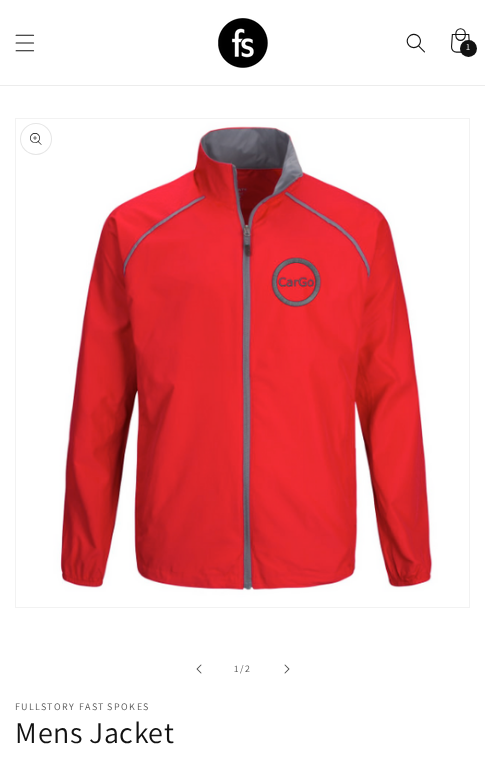 scroll, scrollTop: 0, scrollLeft: 0, axis: both 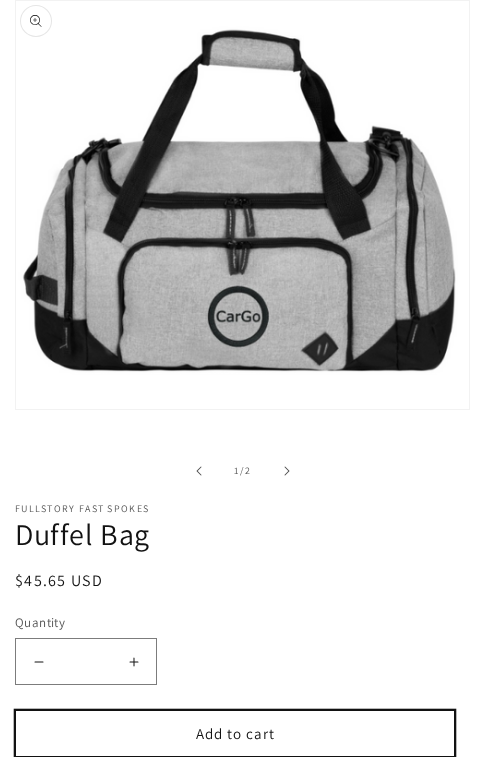 click on "Add to cart" at bounding box center [235, 733] 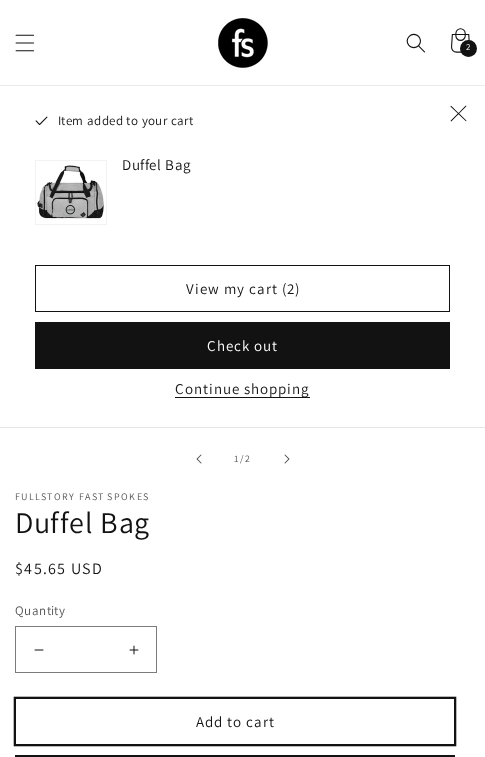 scroll, scrollTop: 118, scrollLeft: 0, axis: vertical 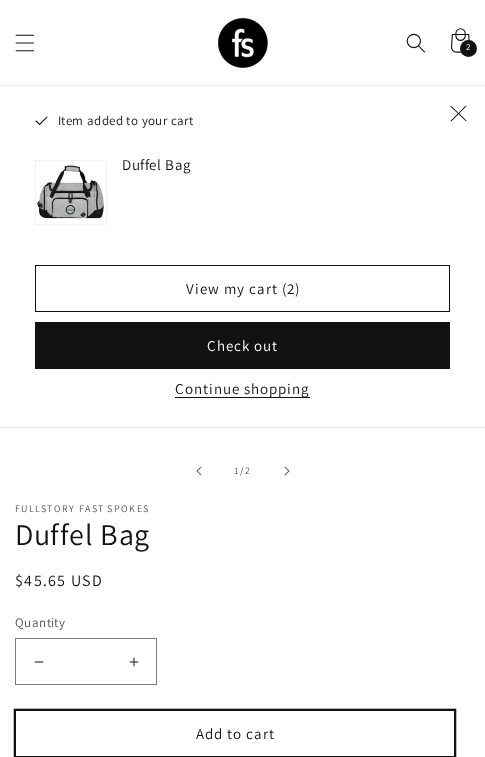 click on "Add to cart" at bounding box center [235, 733] 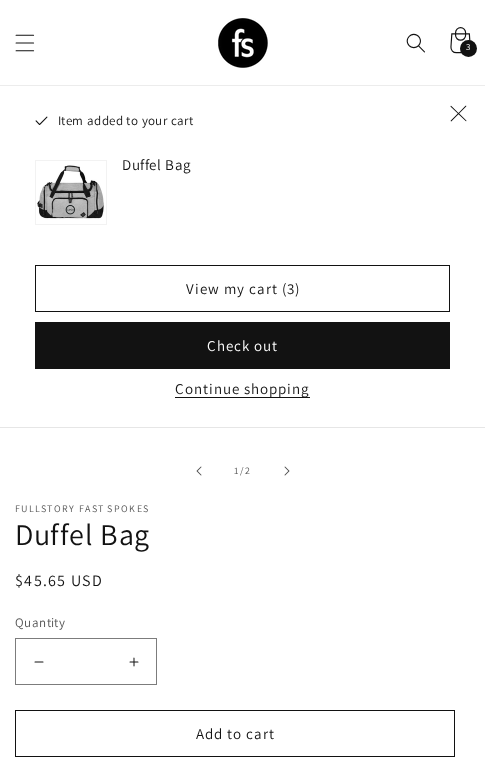 click 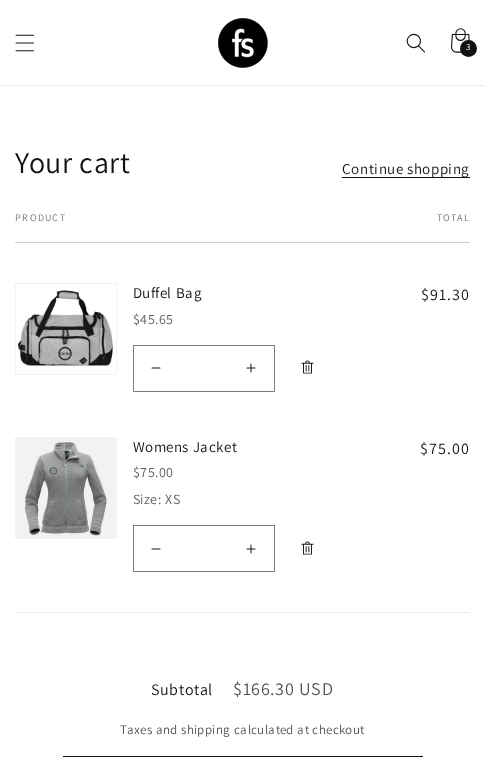 scroll, scrollTop: 0, scrollLeft: 0, axis: both 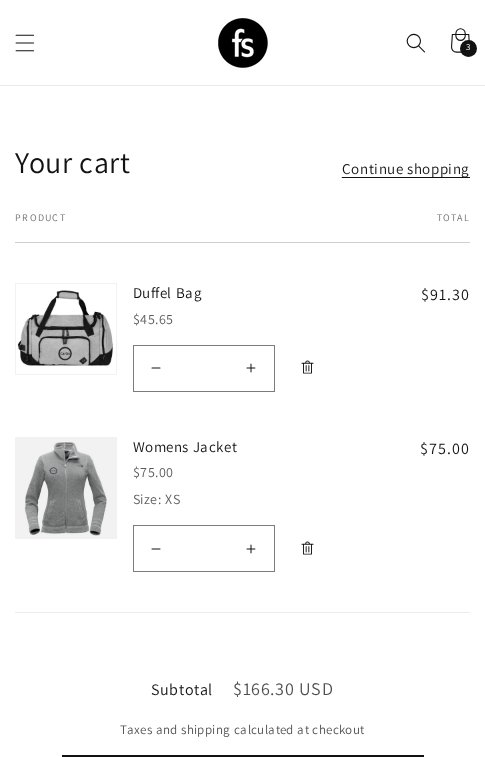 click on "Check out" at bounding box center (243, 779) 